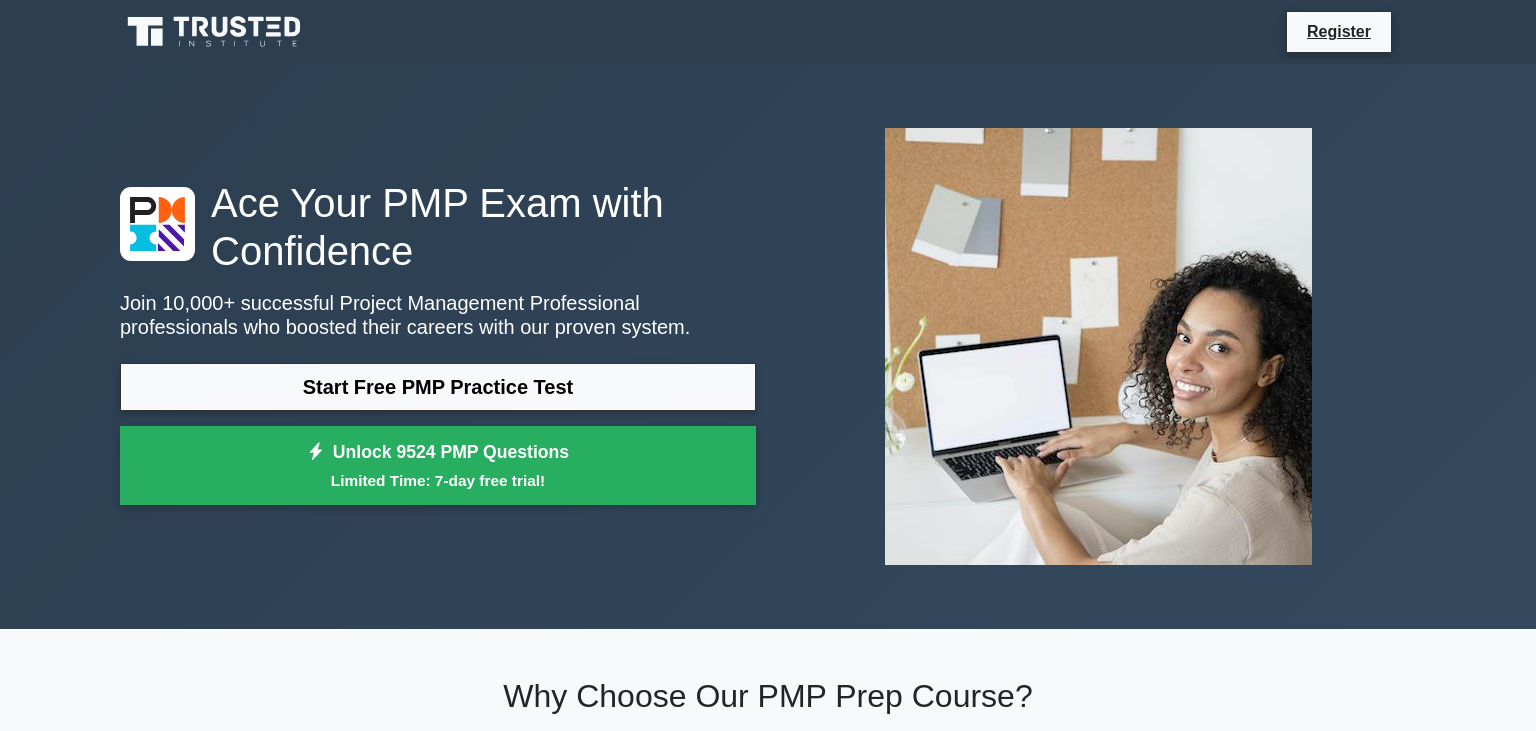 scroll, scrollTop: 0, scrollLeft: 0, axis: both 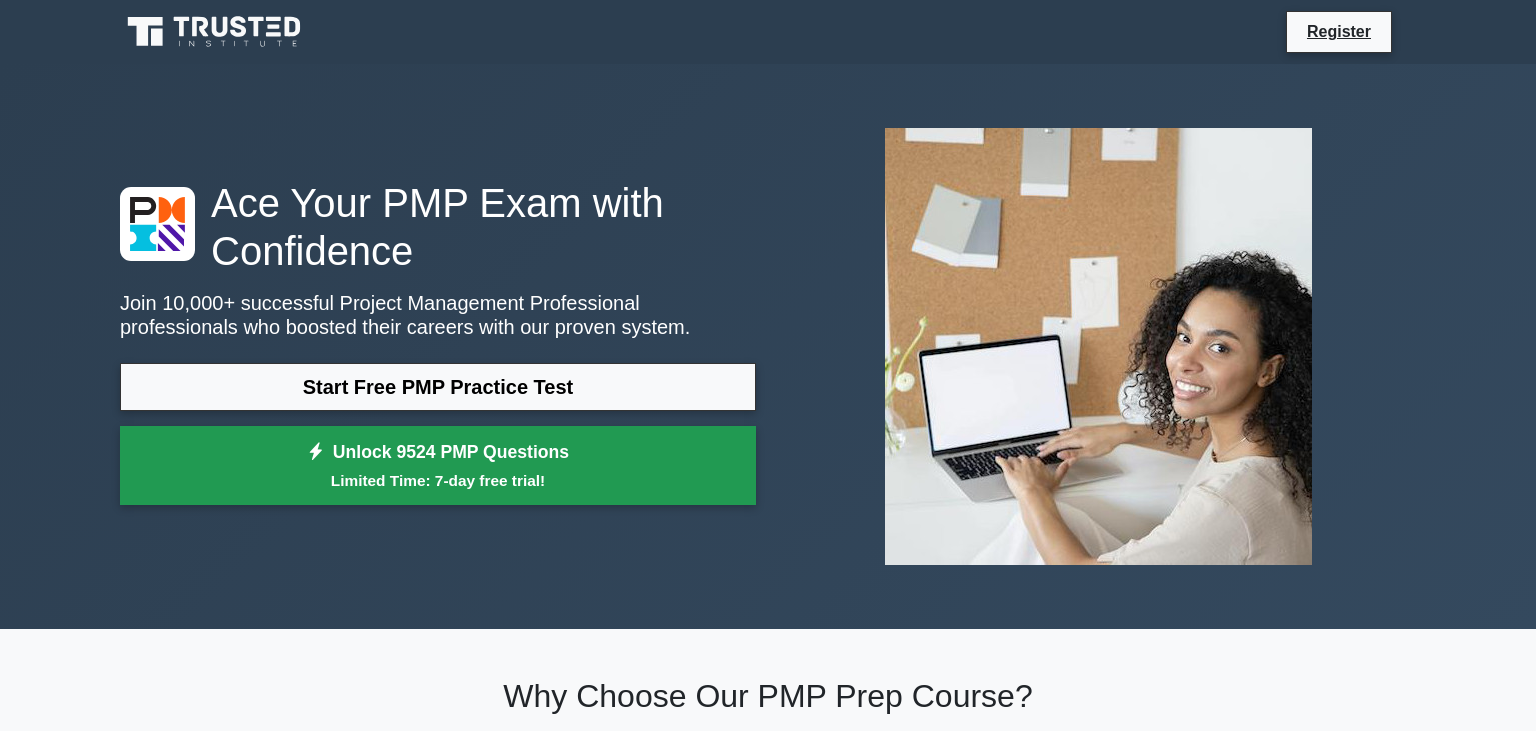 click on "Limited Time: 7-day free trial!" at bounding box center (438, 480) 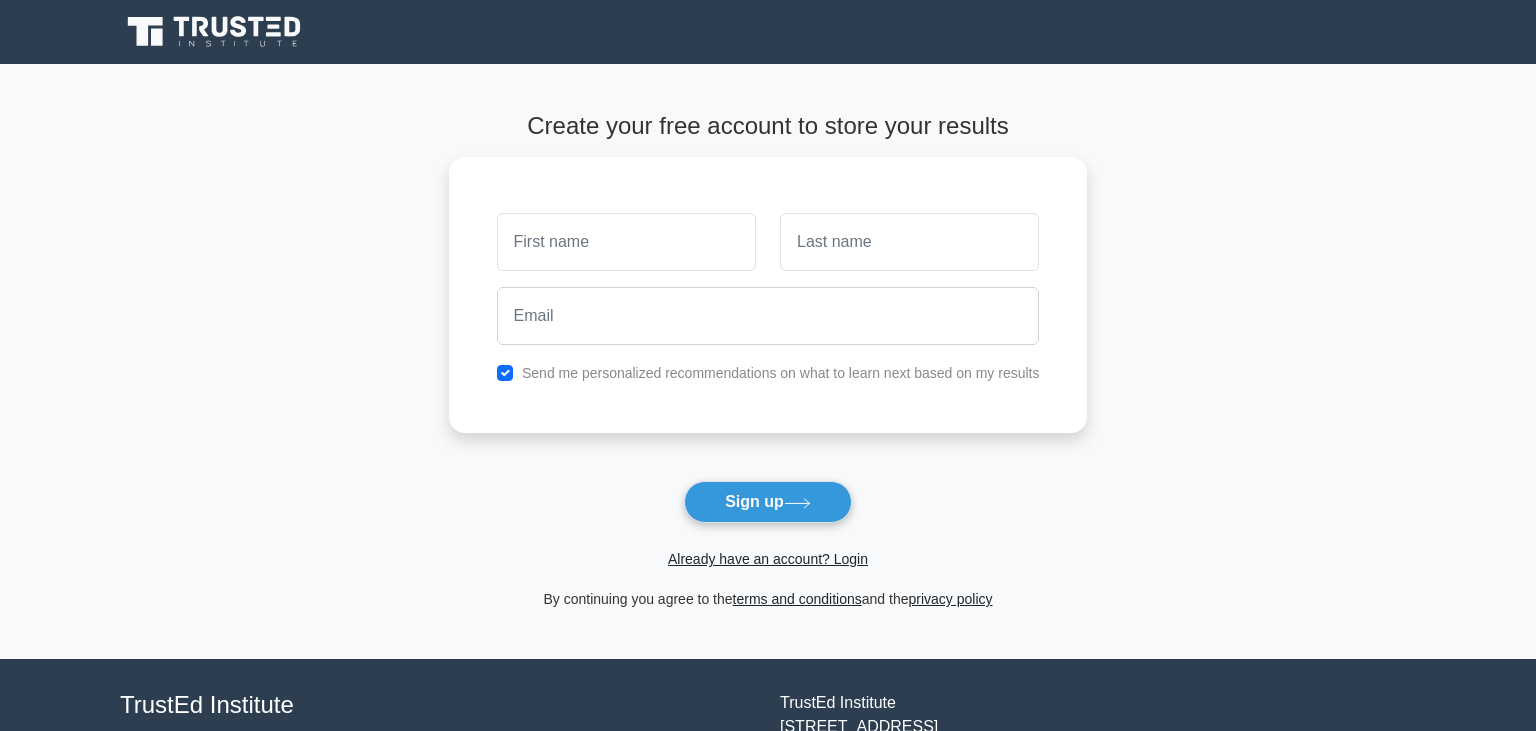 scroll, scrollTop: 0, scrollLeft: 0, axis: both 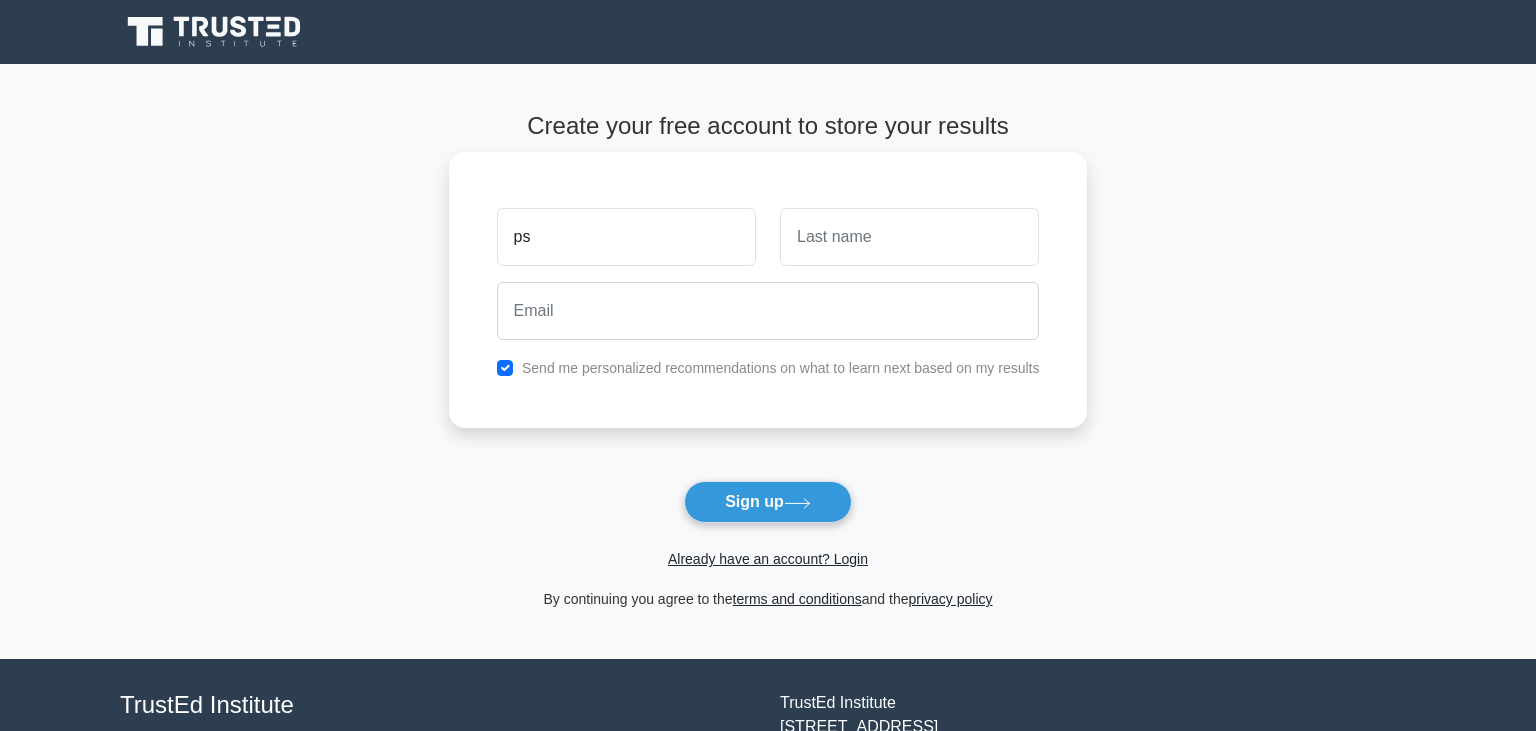 type on "p" 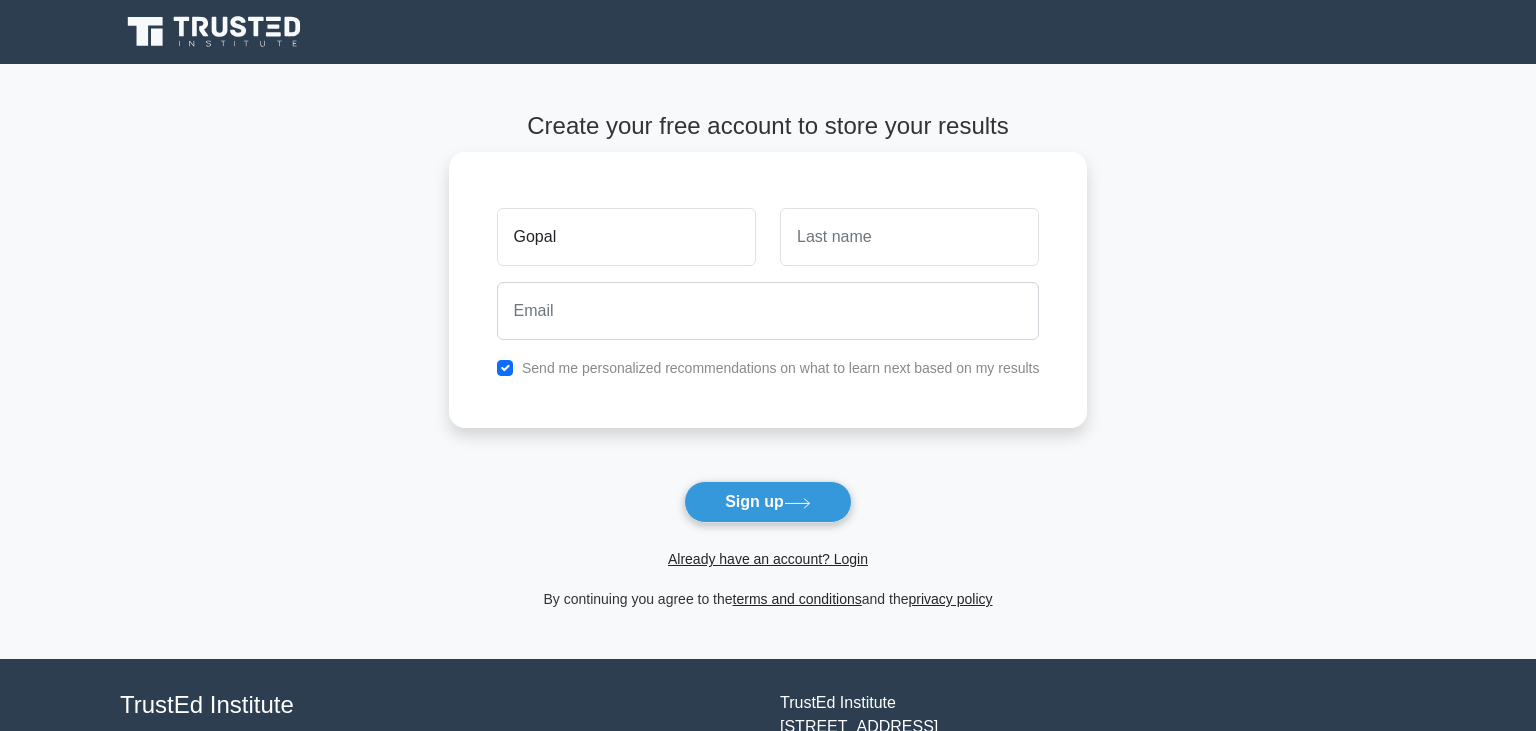 type on "Gopal" 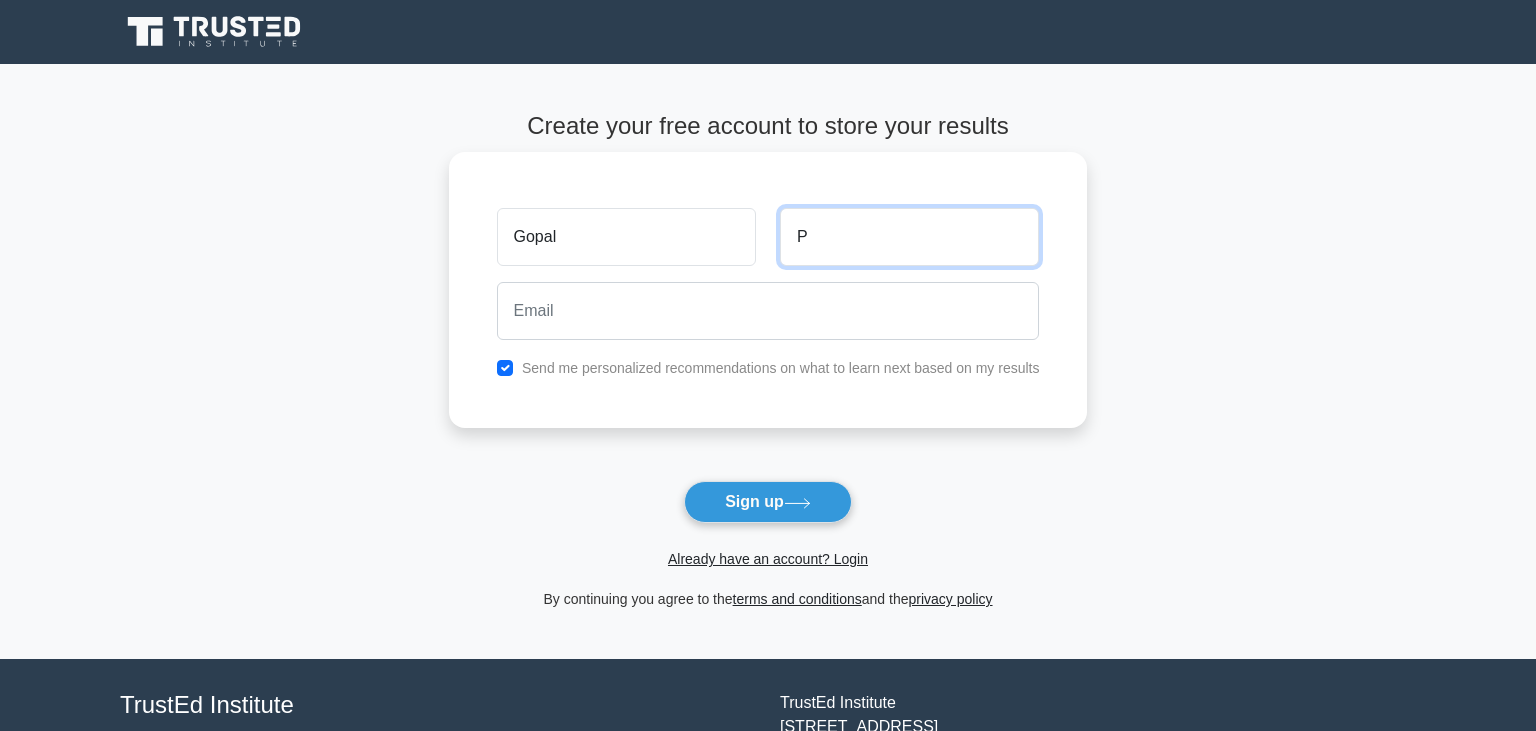 type on "P" 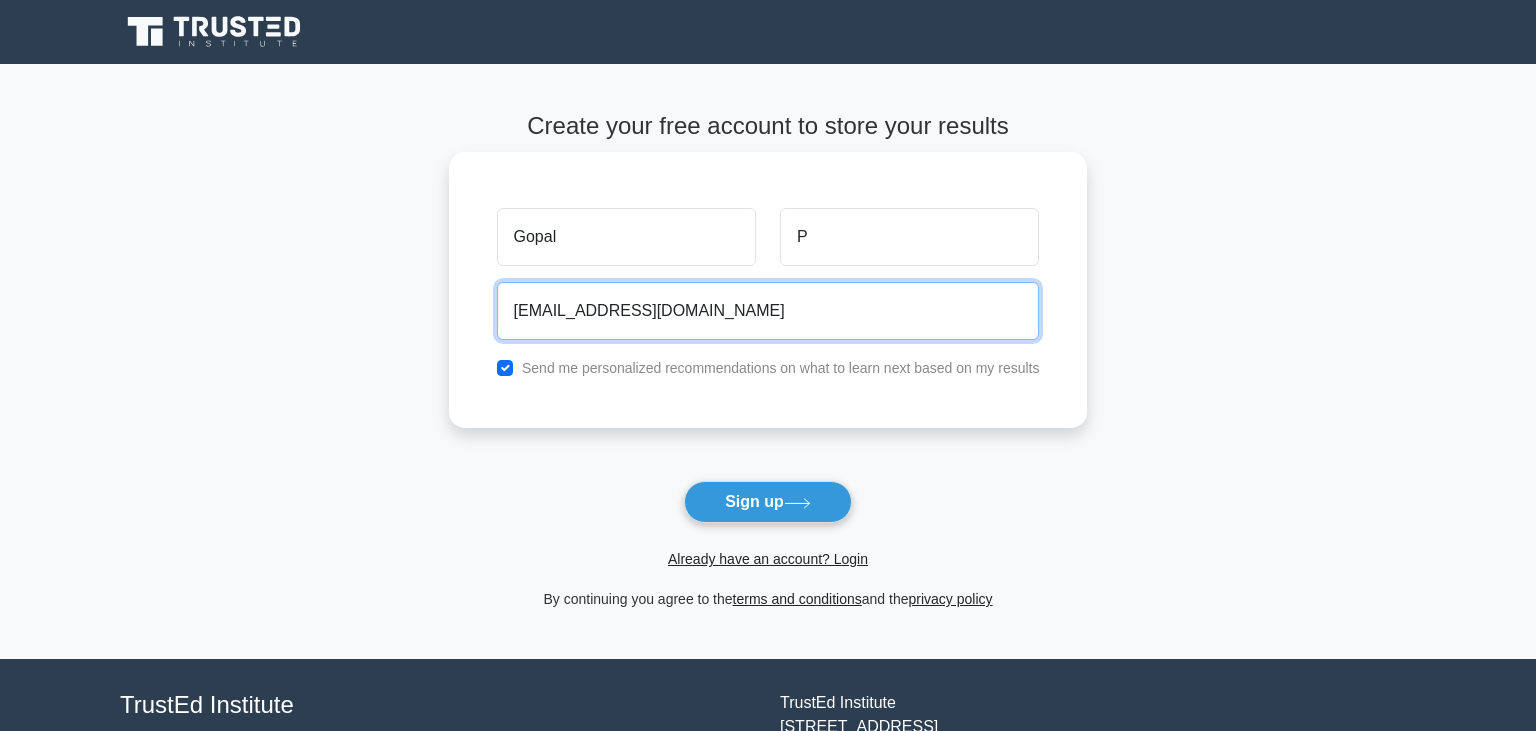 type on "pscgopal@hotmail.com" 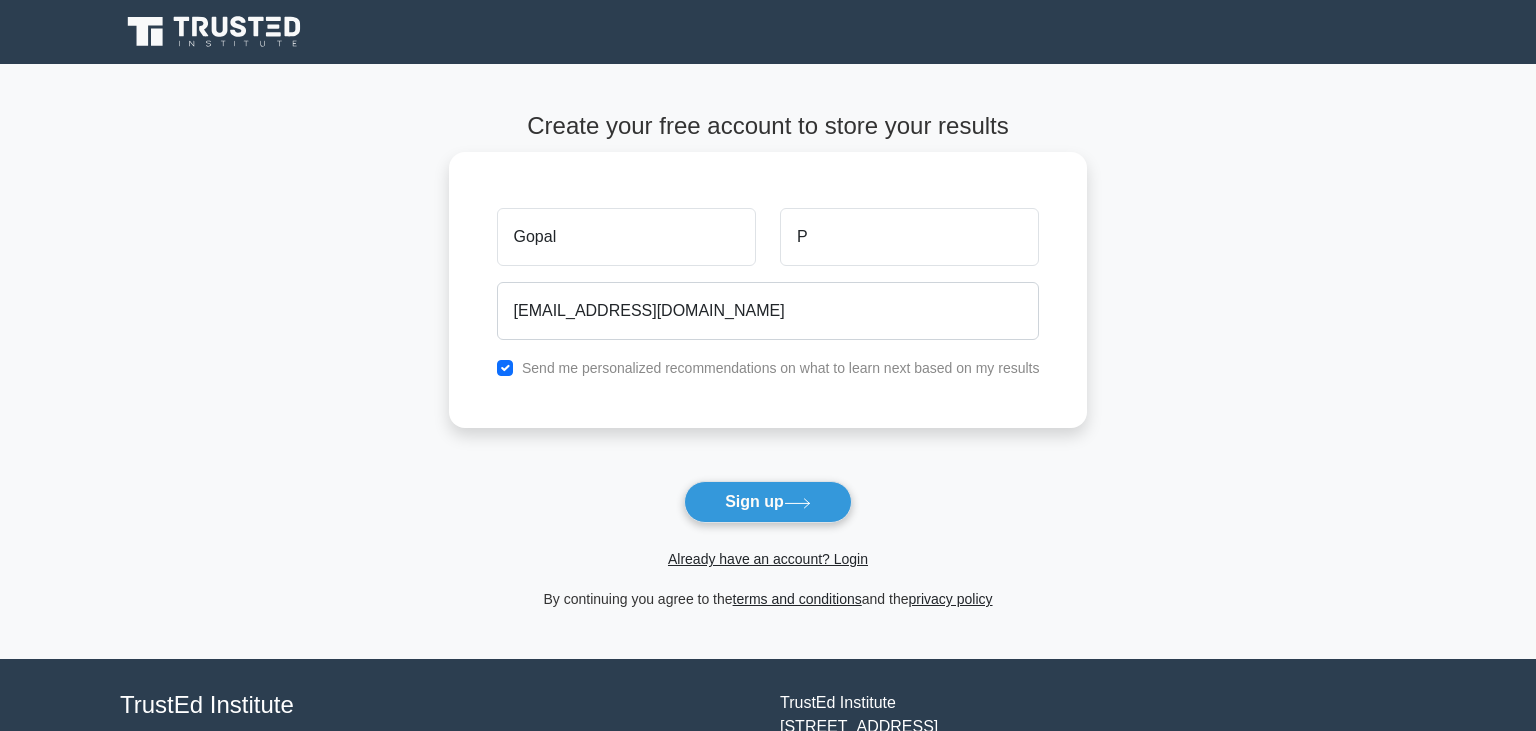 click on "Send me personalized recommendations on what to learn next based on my results" at bounding box center [781, 368] 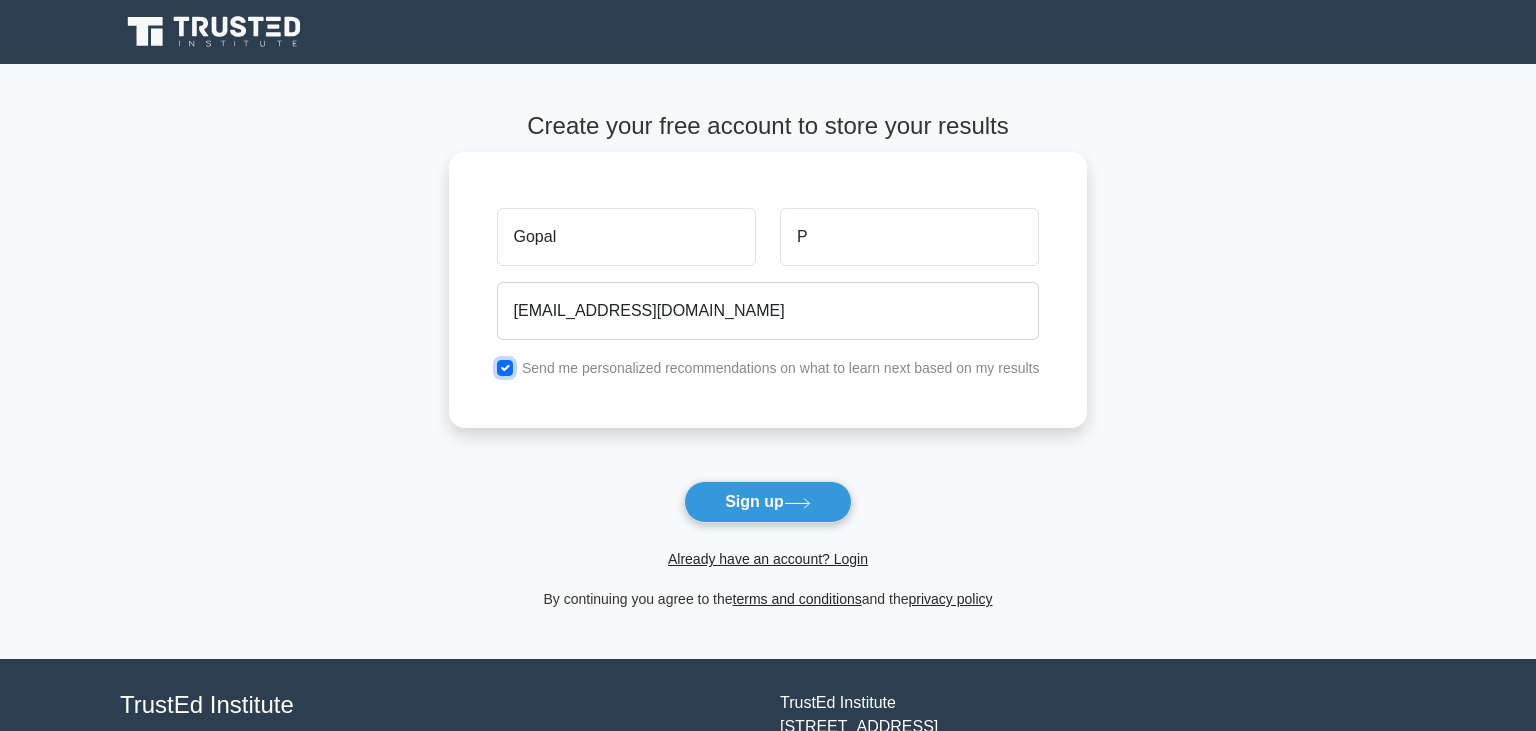 click at bounding box center [505, 368] 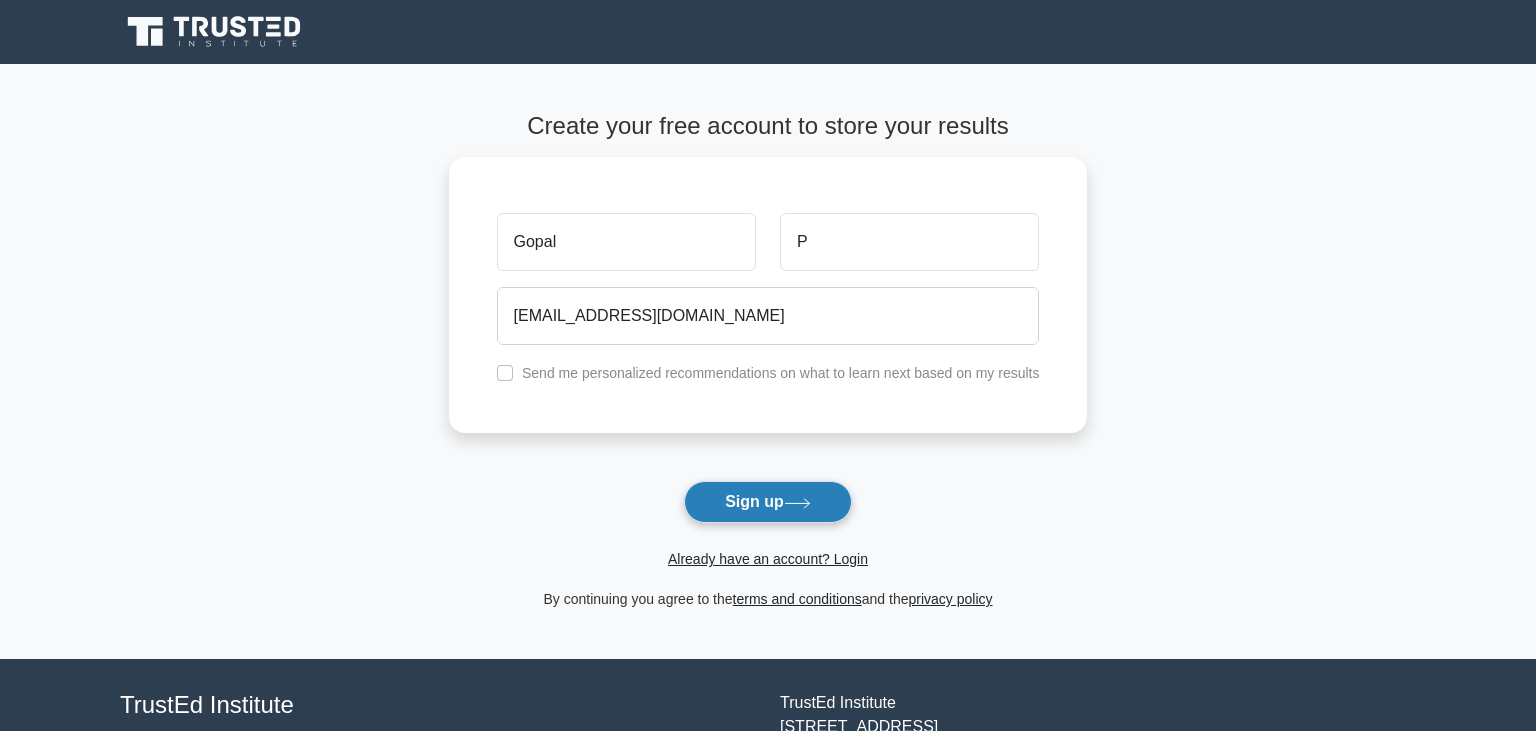 click on "Sign up" at bounding box center (768, 502) 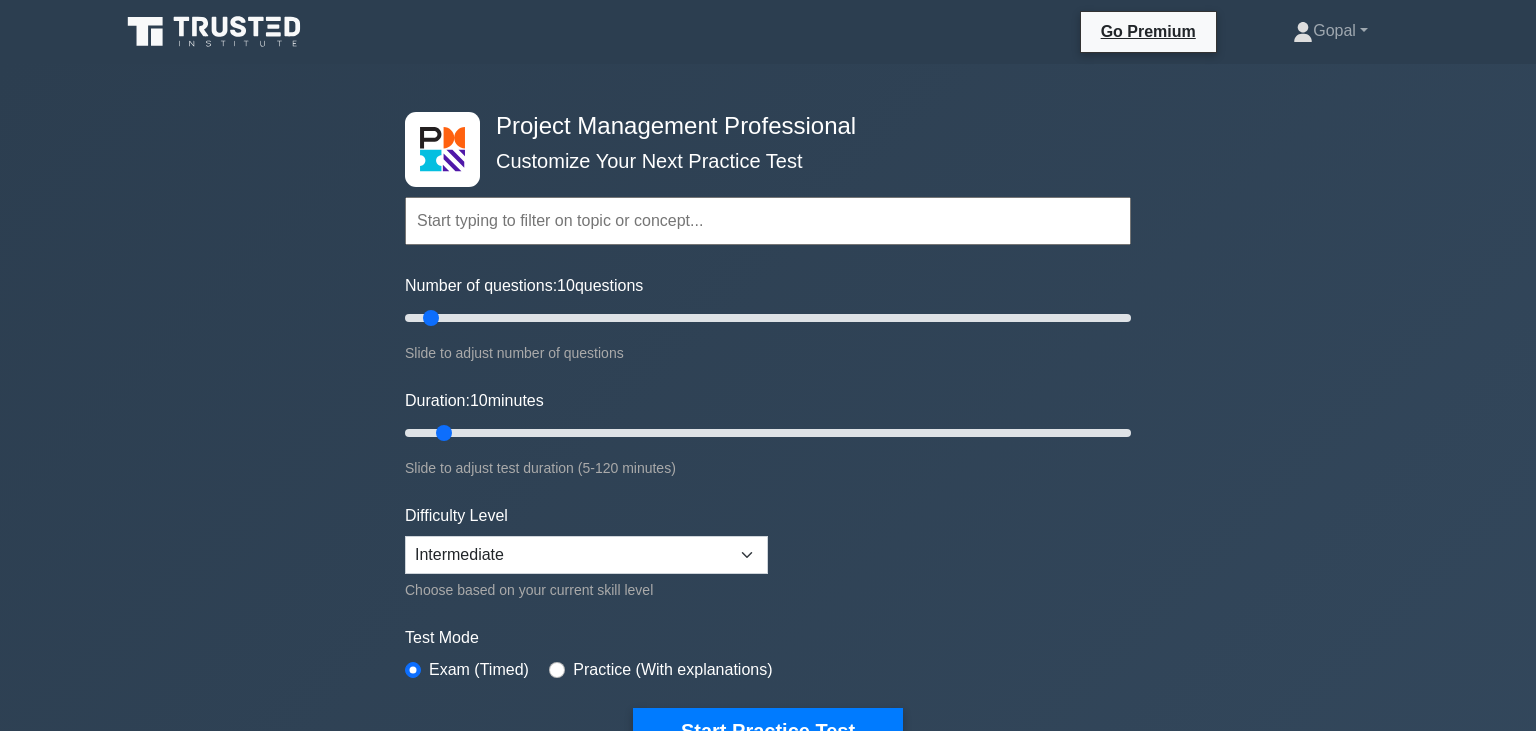 scroll, scrollTop: 0, scrollLeft: 0, axis: both 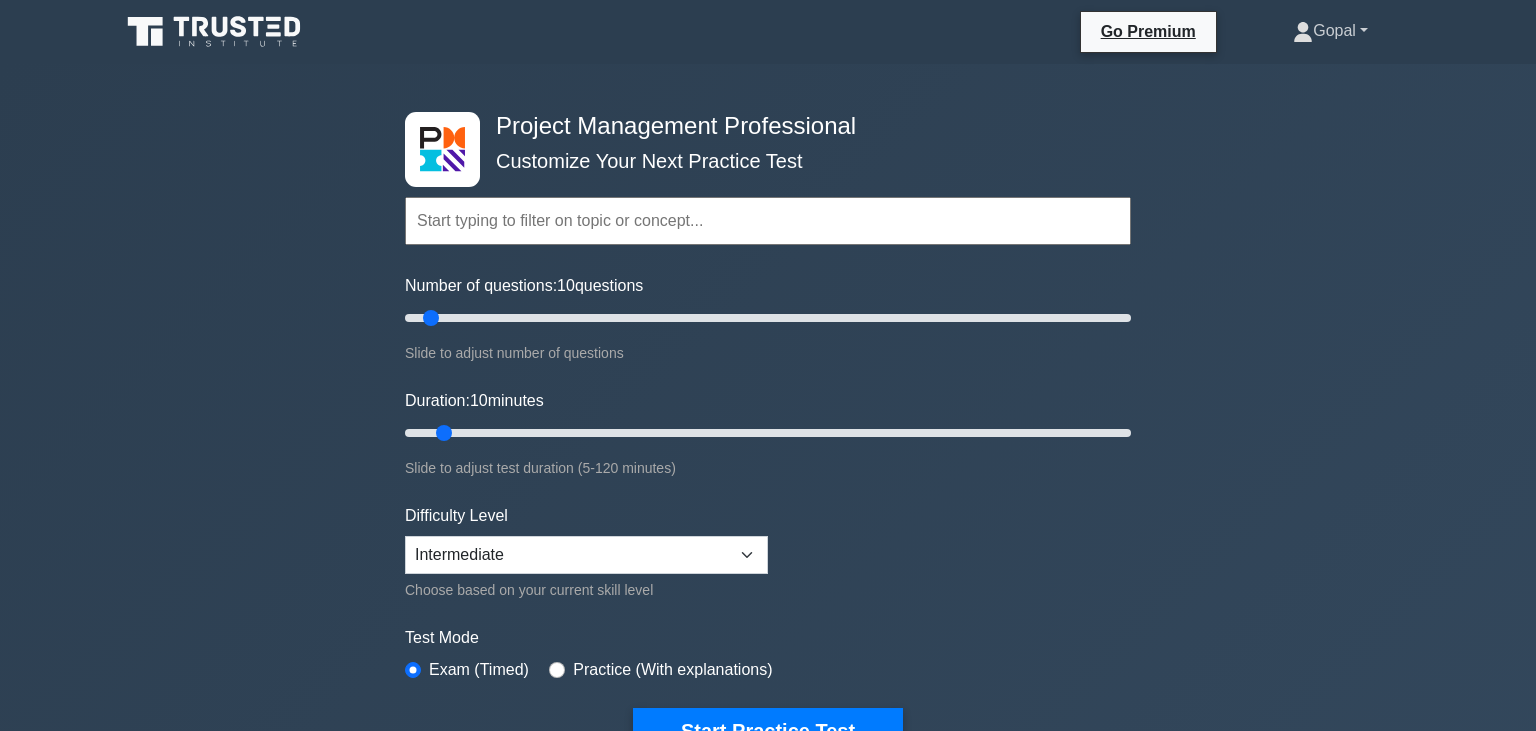 click on "Gopal" at bounding box center [1330, 31] 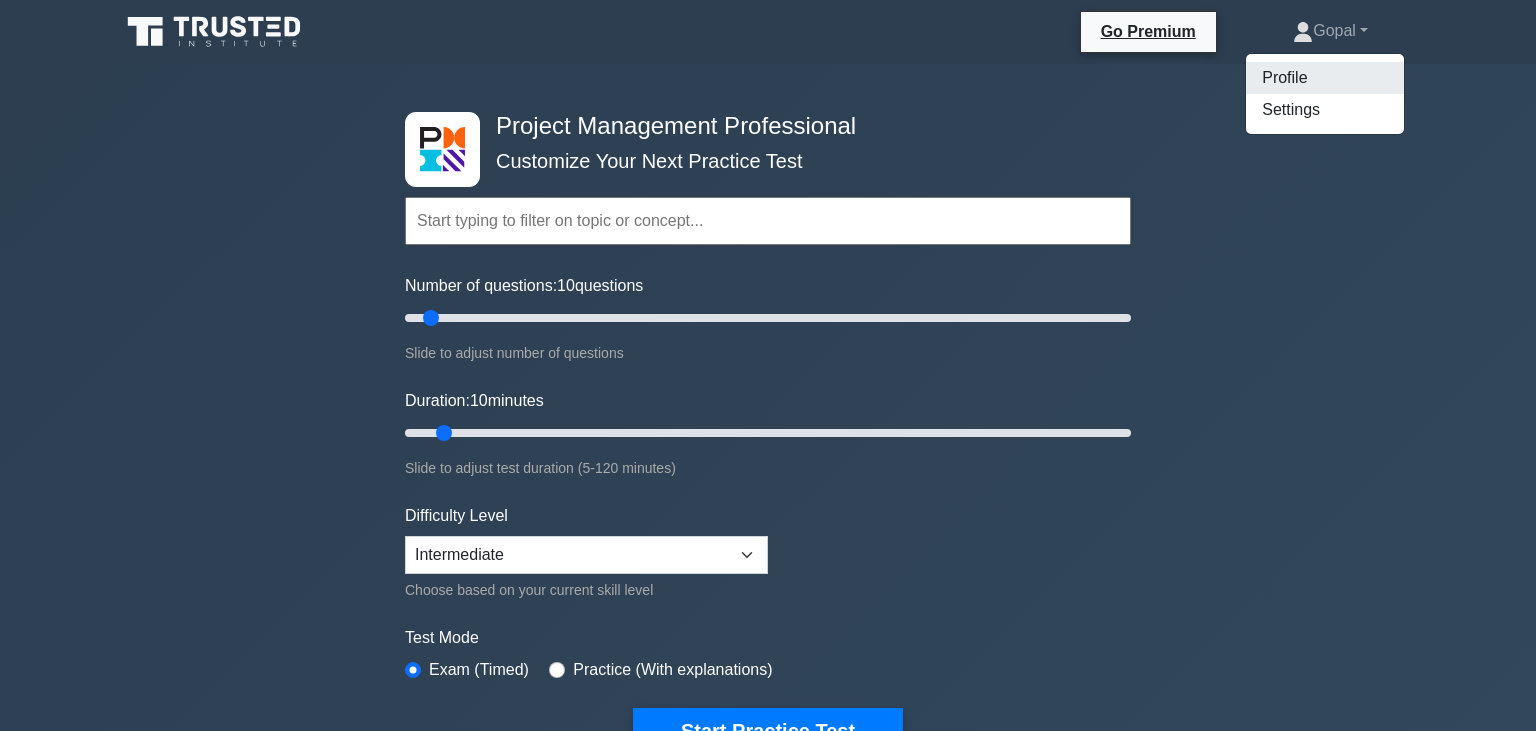 click on "Profile" at bounding box center (1325, 78) 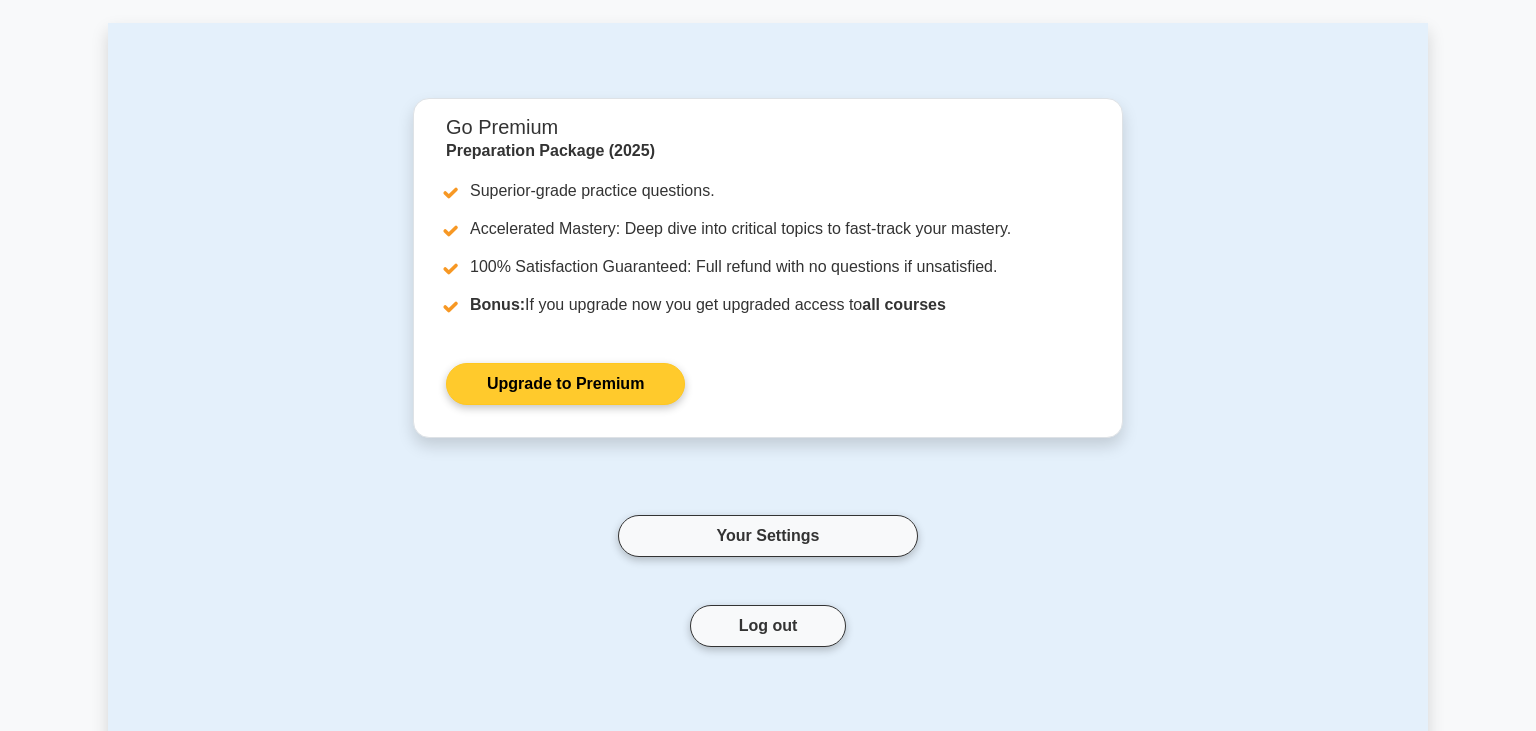 scroll, scrollTop: 76, scrollLeft: 0, axis: vertical 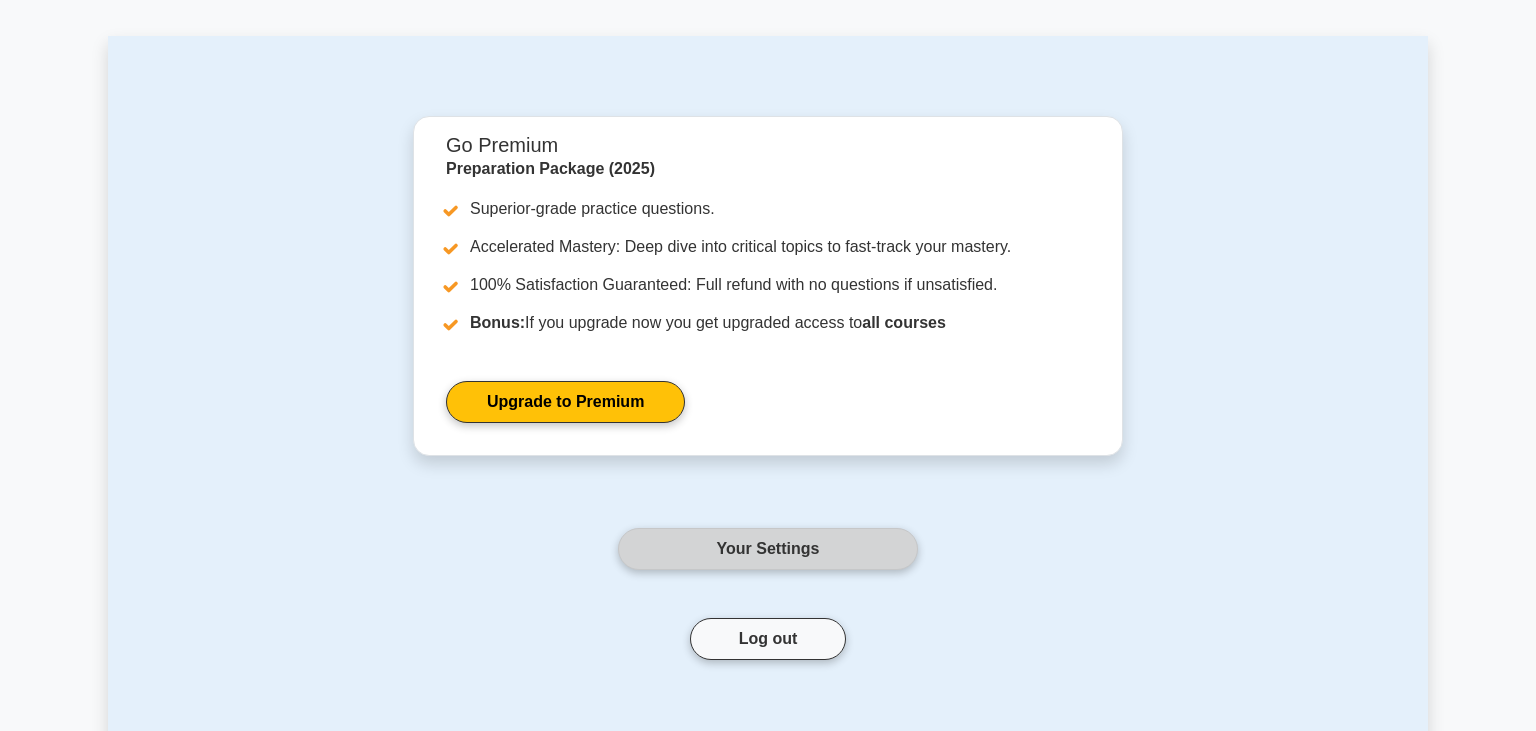 drag, startPoint x: 751, startPoint y: 546, endPoint x: 771, endPoint y: 544, distance: 20.09975 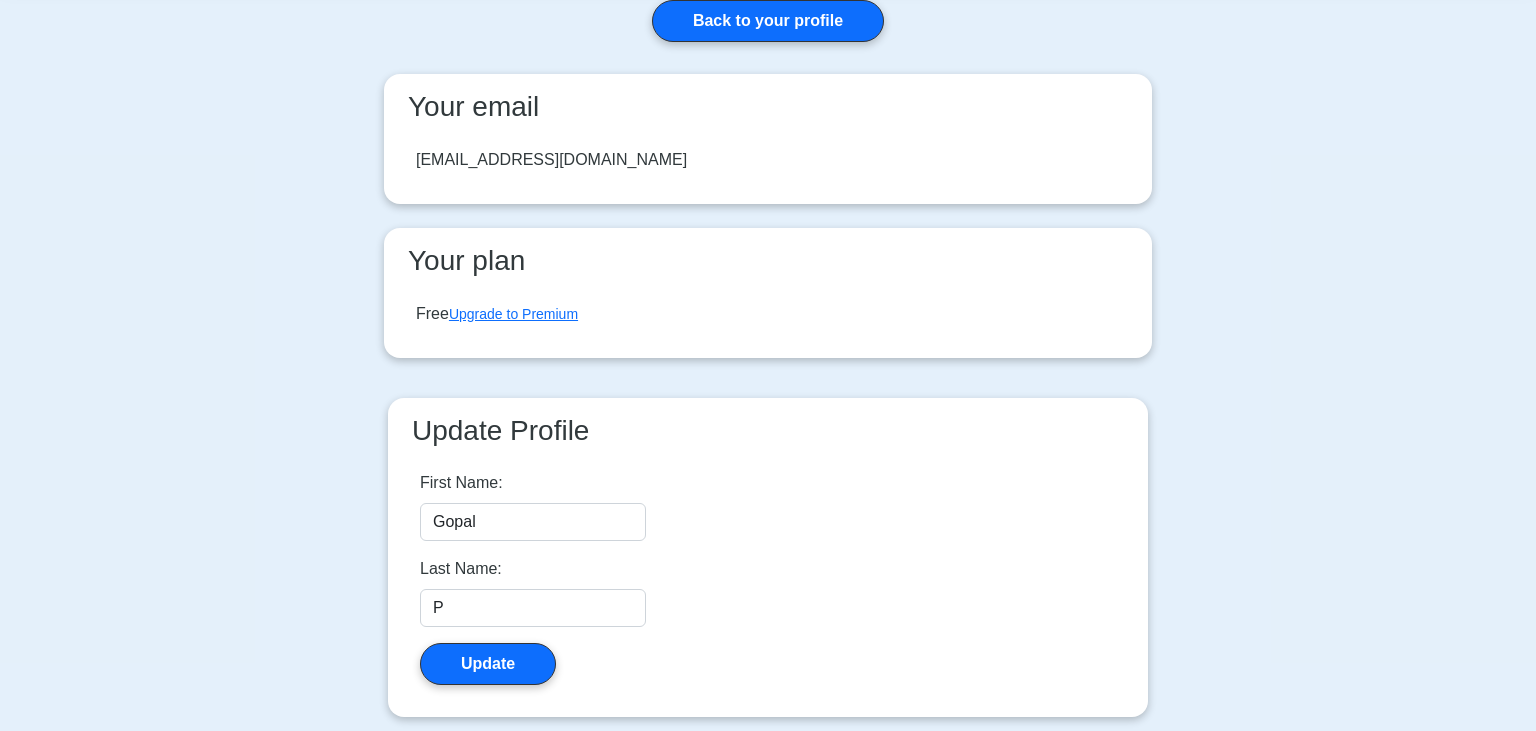 scroll, scrollTop: 0, scrollLeft: 0, axis: both 